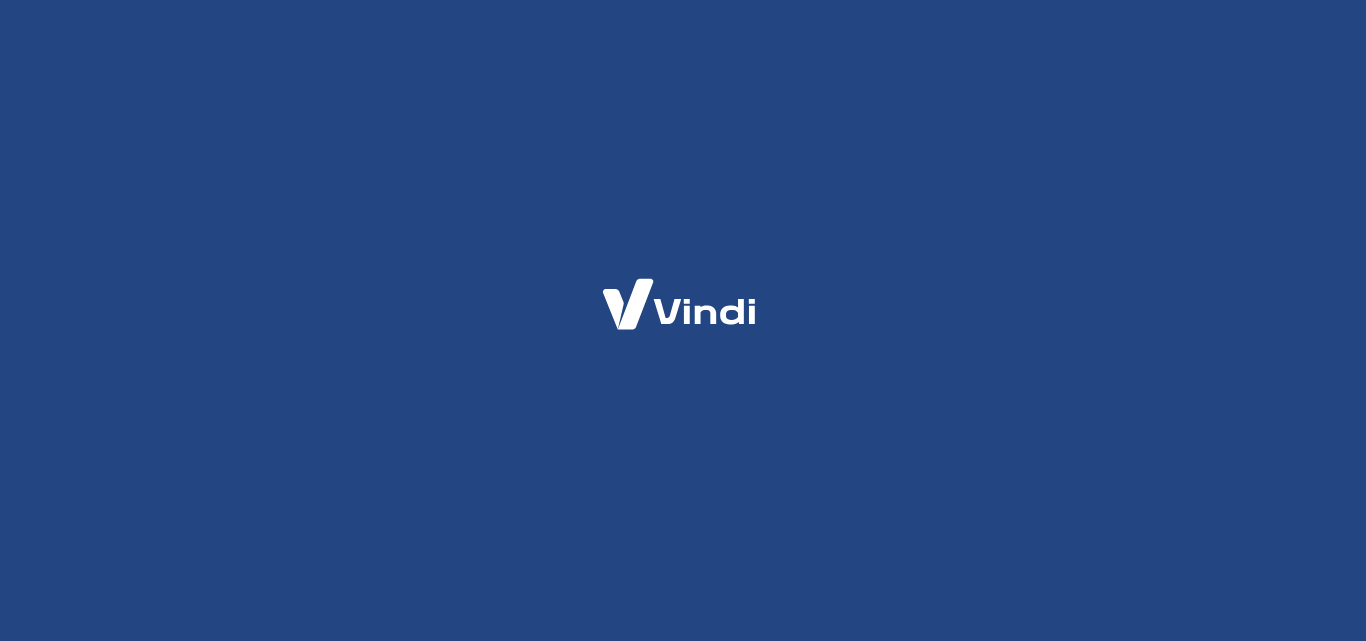 scroll, scrollTop: 0, scrollLeft: 0, axis: both 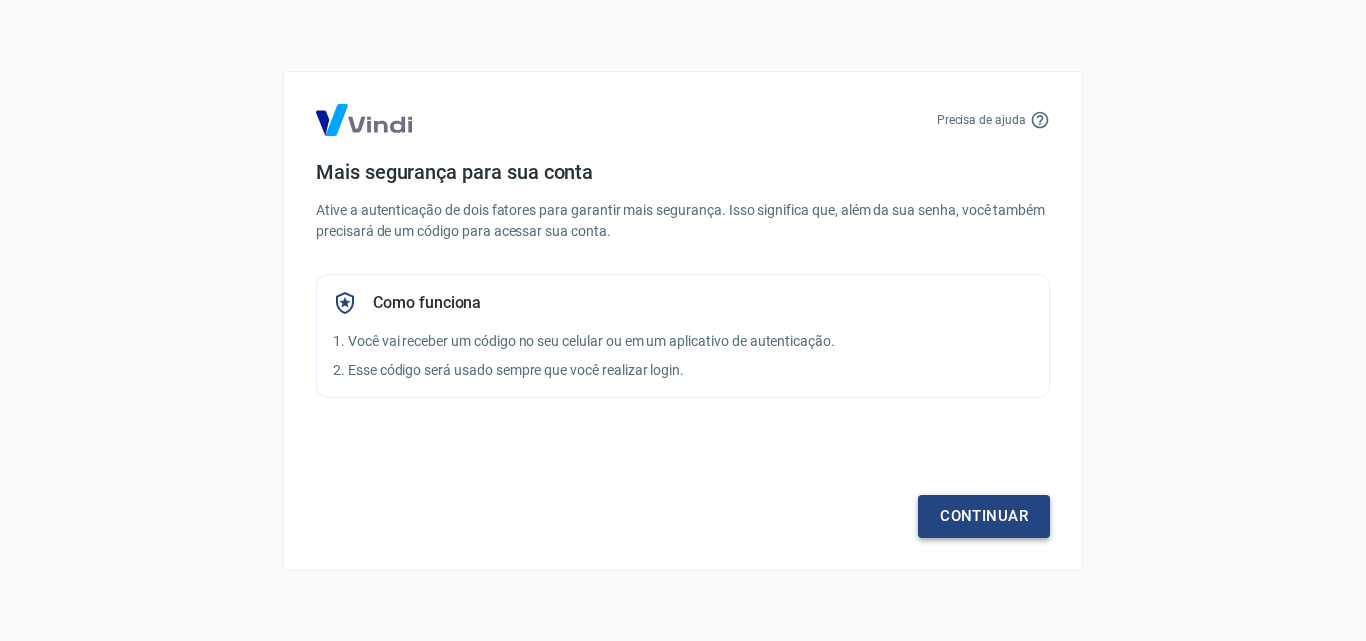click on "Continuar" at bounding box center [984, 516] 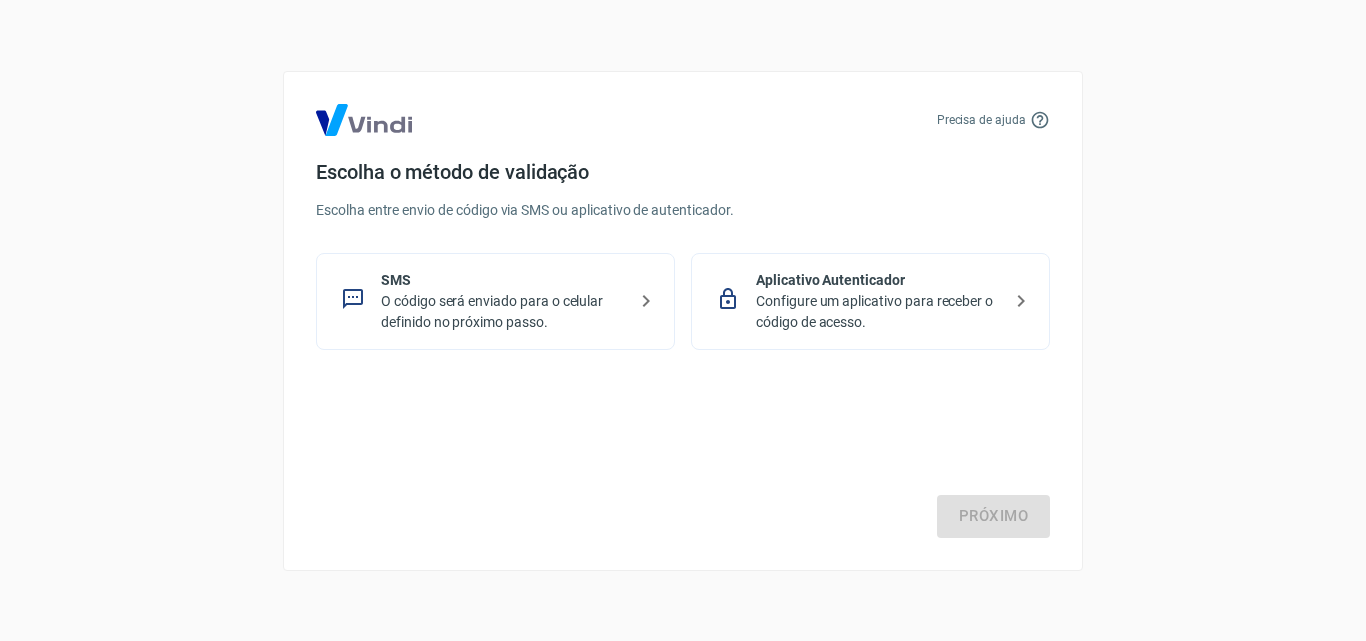 click on "O código será enviado para o celular definido no próximo passo." at bounding box center [503, 312] 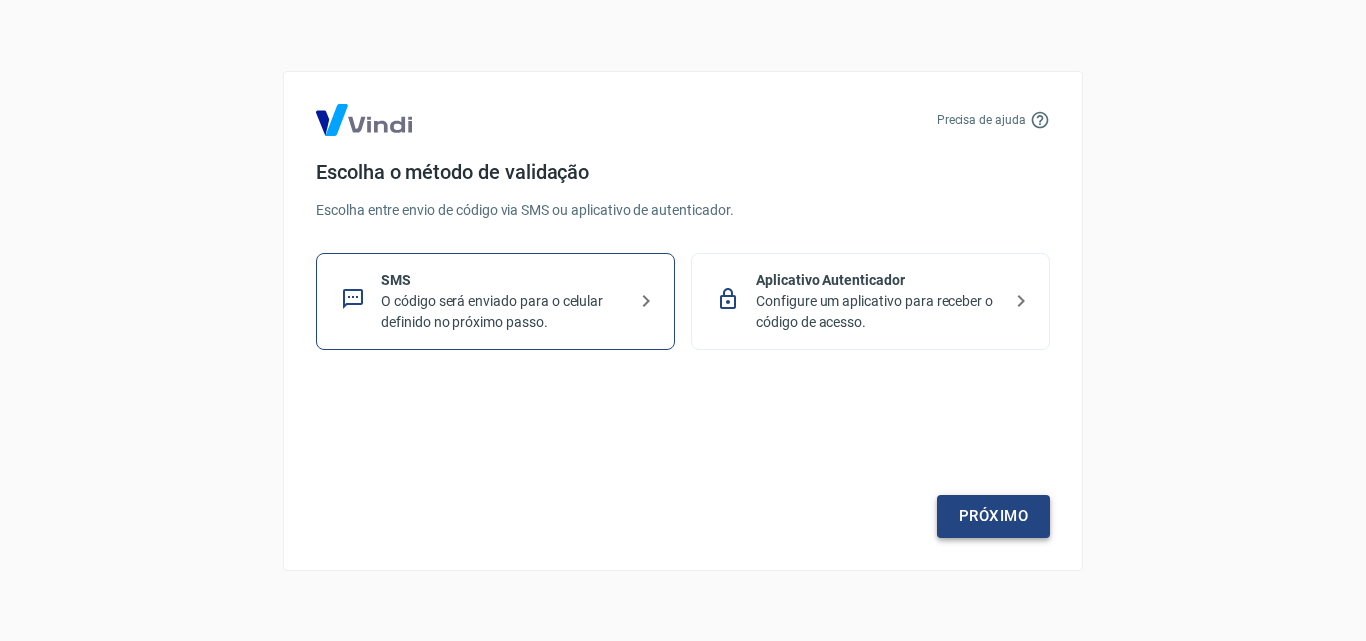 click on "Próximo" at bounding box center (993, 516) 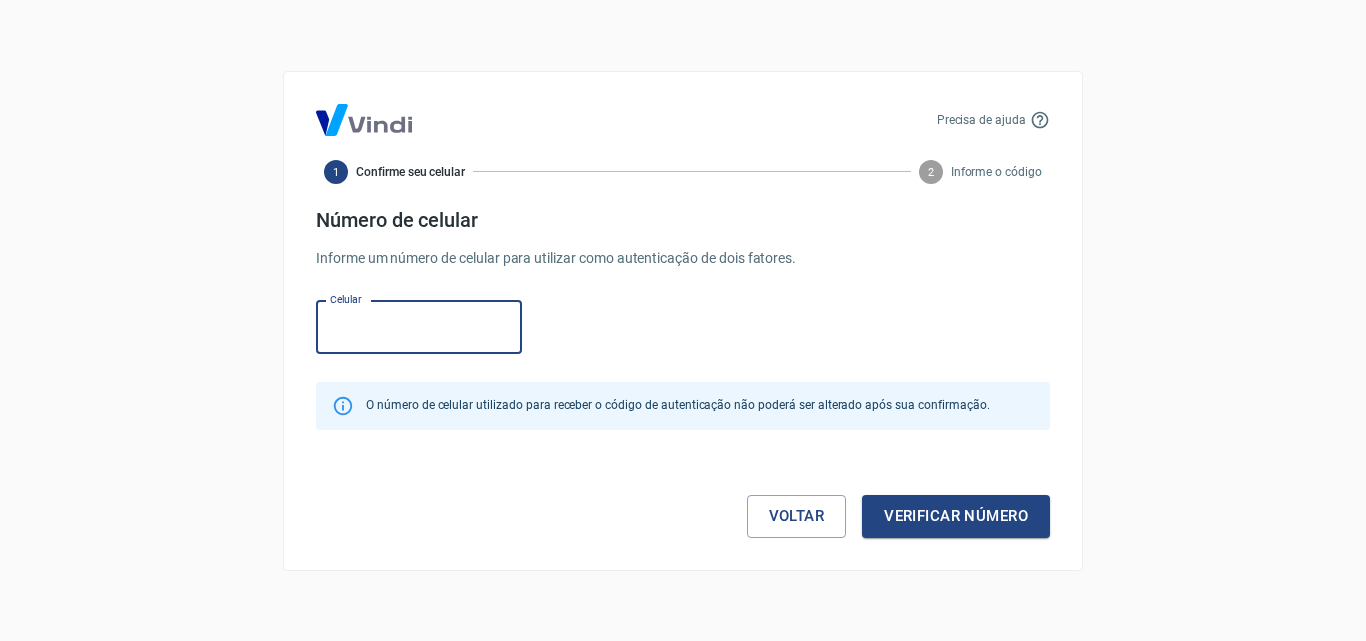 click on "Celular" at bounding box center (419, 327) 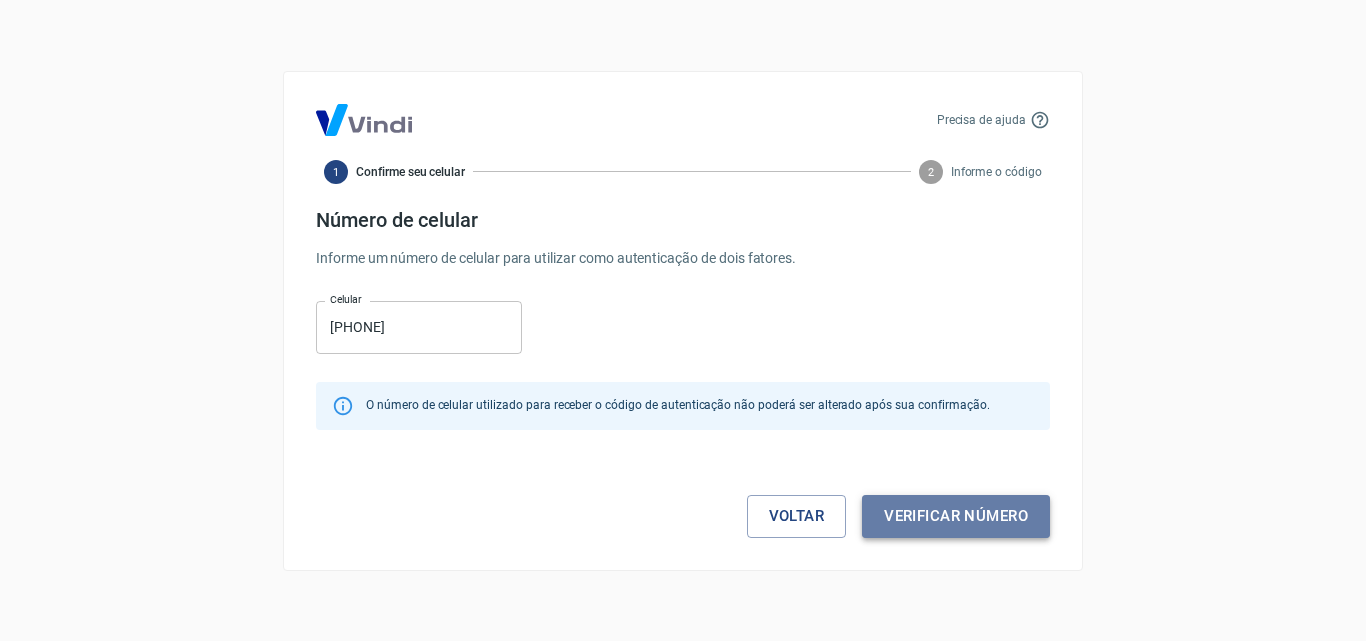 click on "Verificar número" at bounding box center (956, 516) 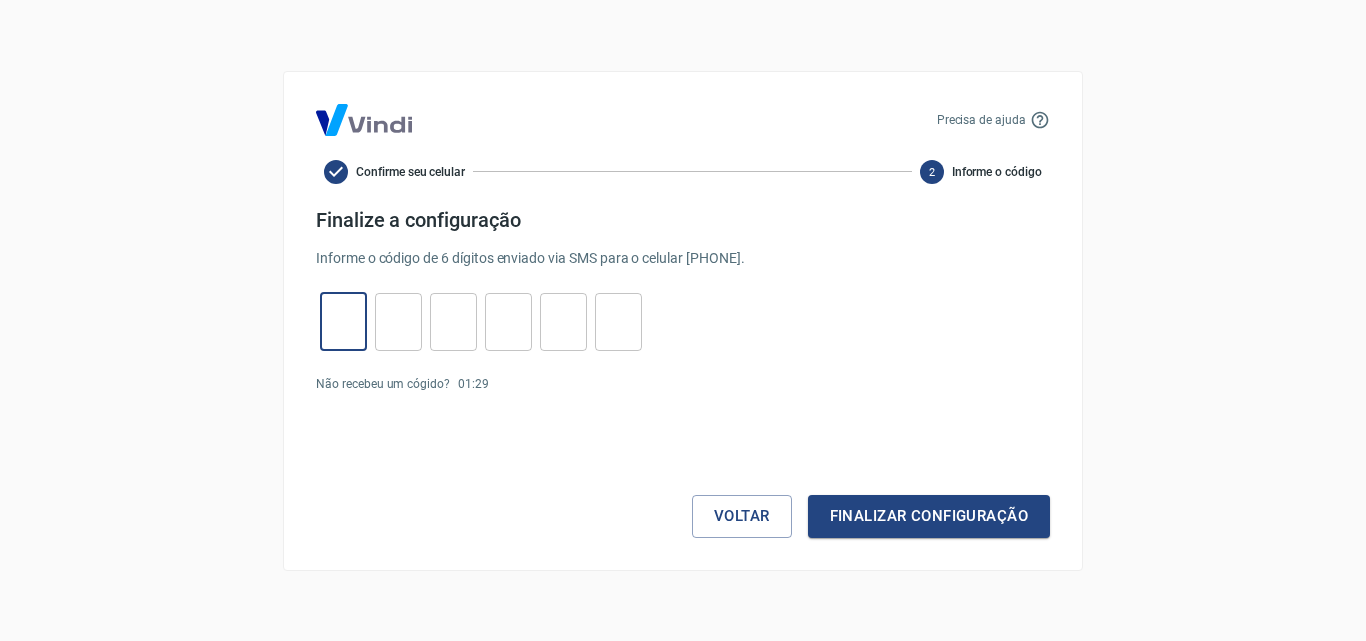 click at bounding box center (343, 321) 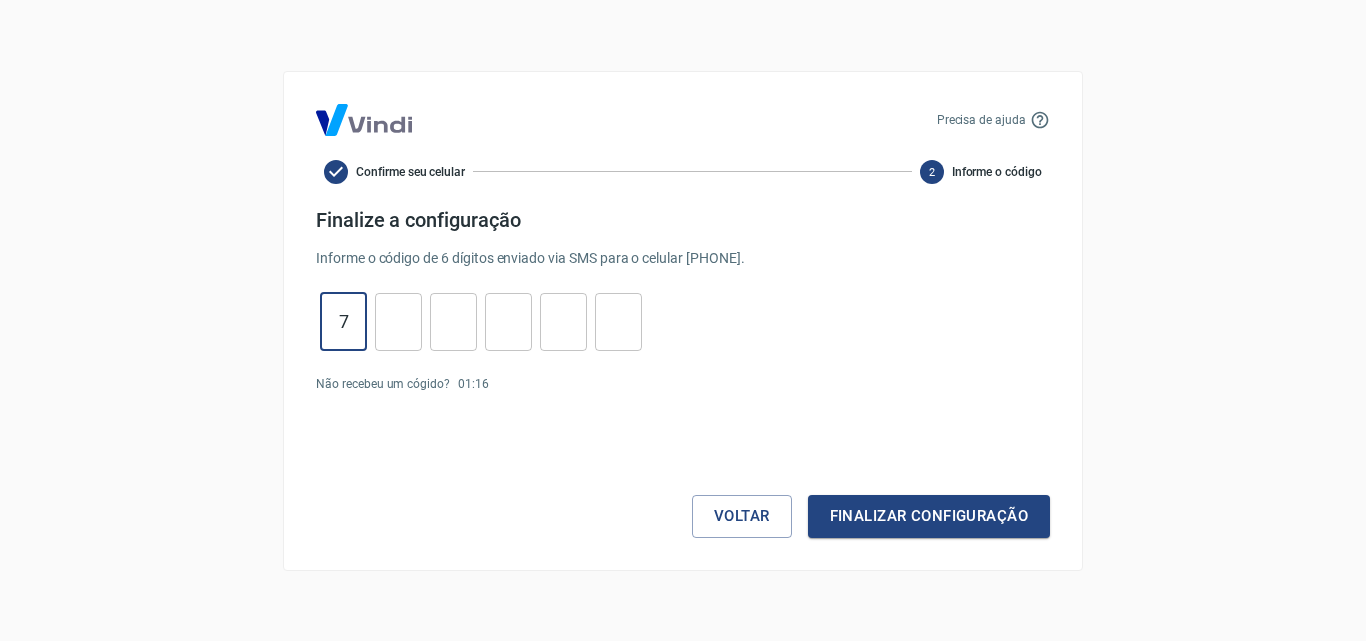 type on "7" 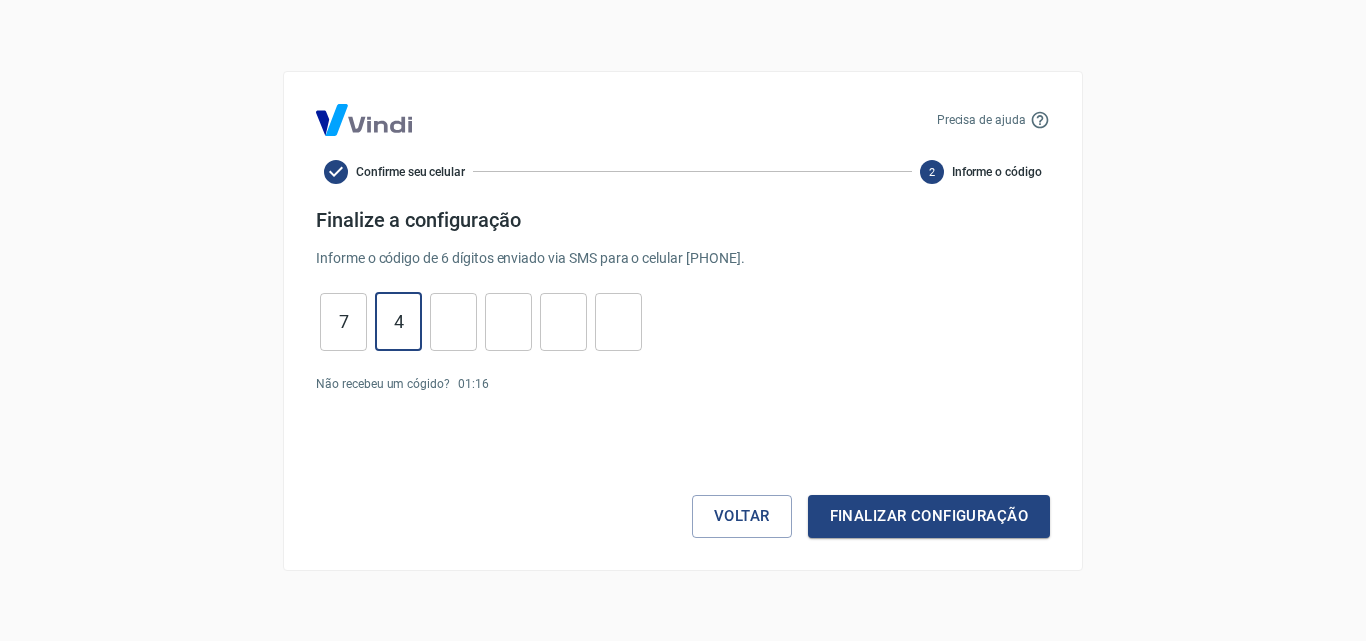 type on "4" 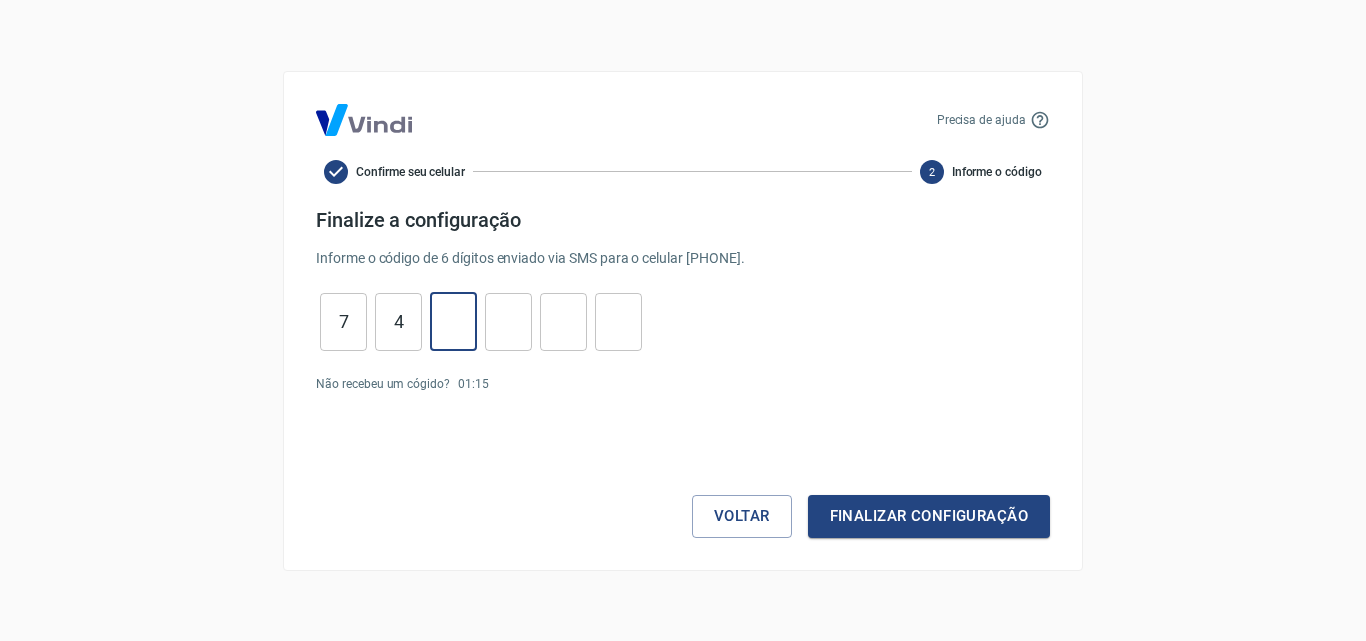 type on "3" 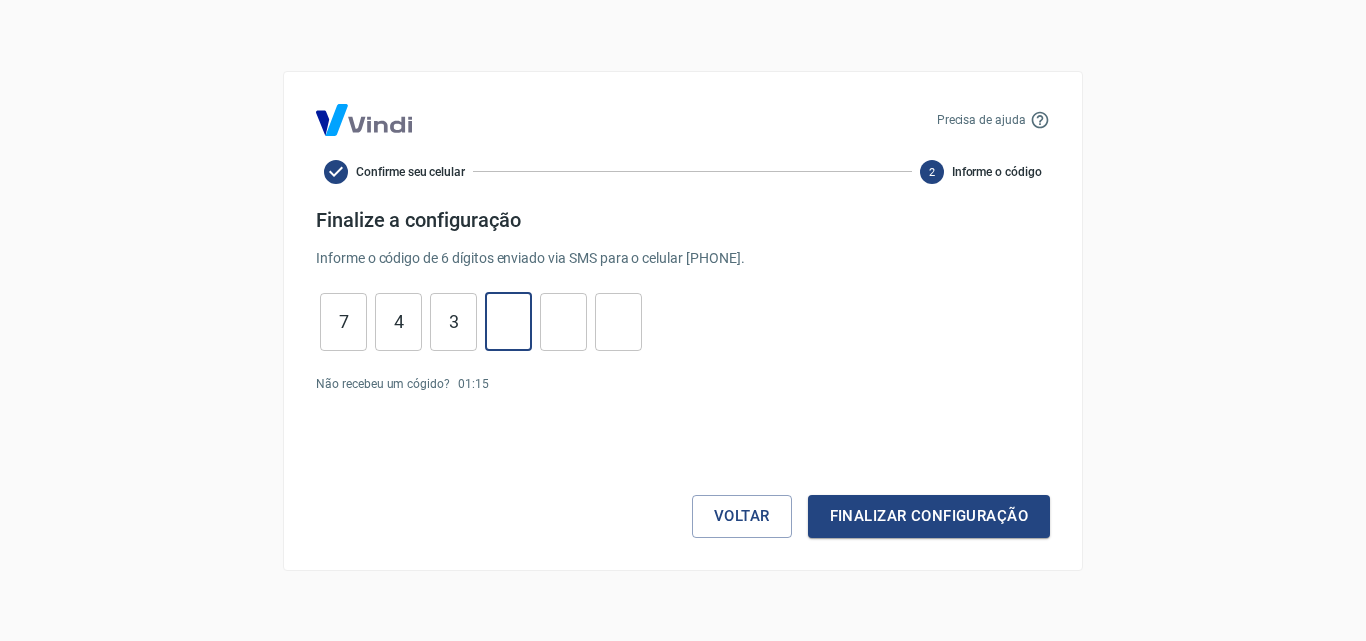 type on "5" 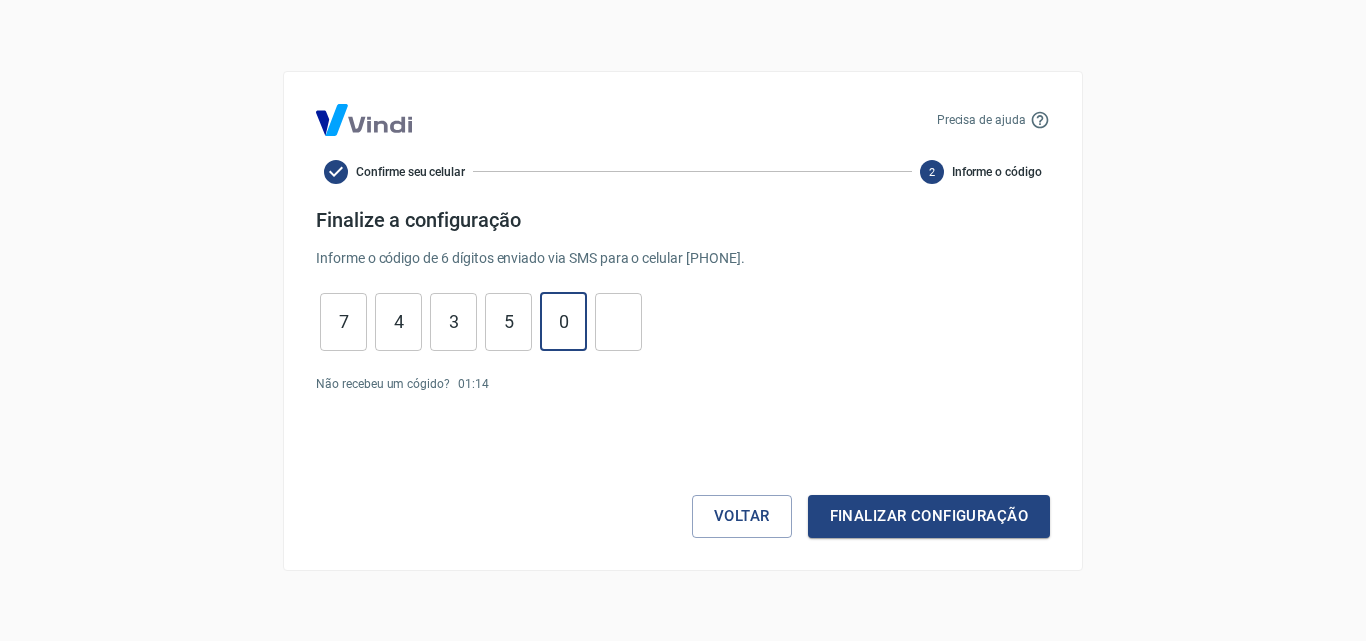 type on "0" 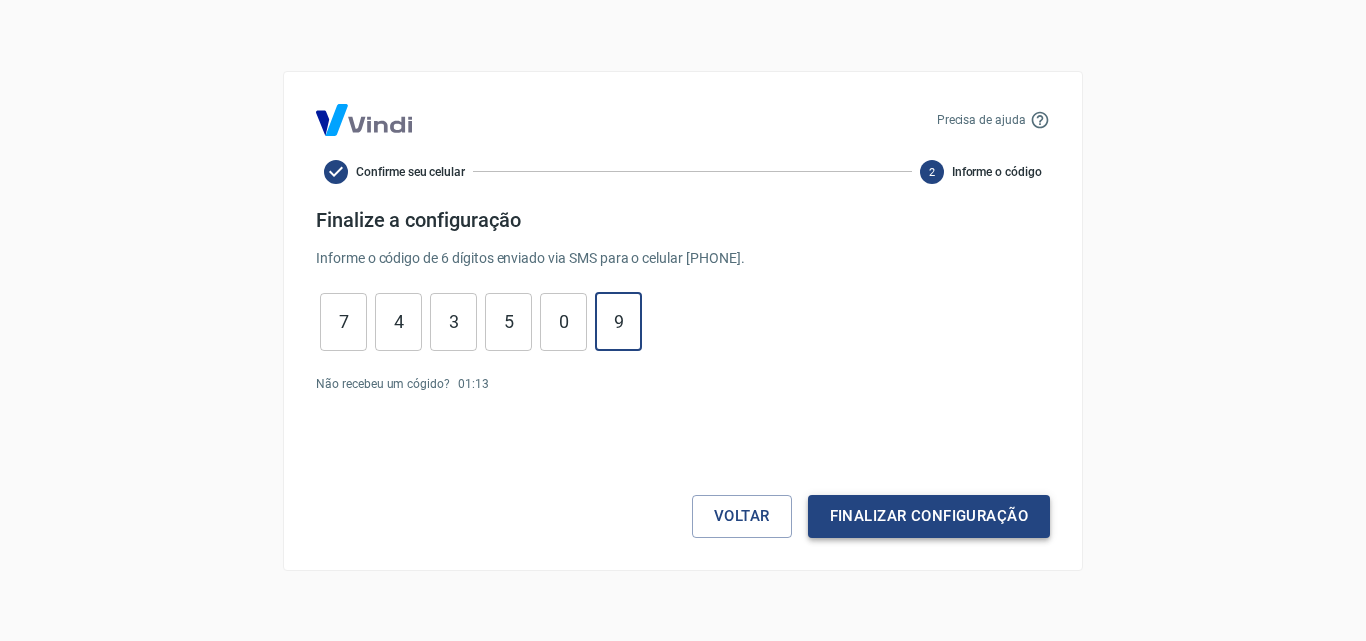 type on "9" 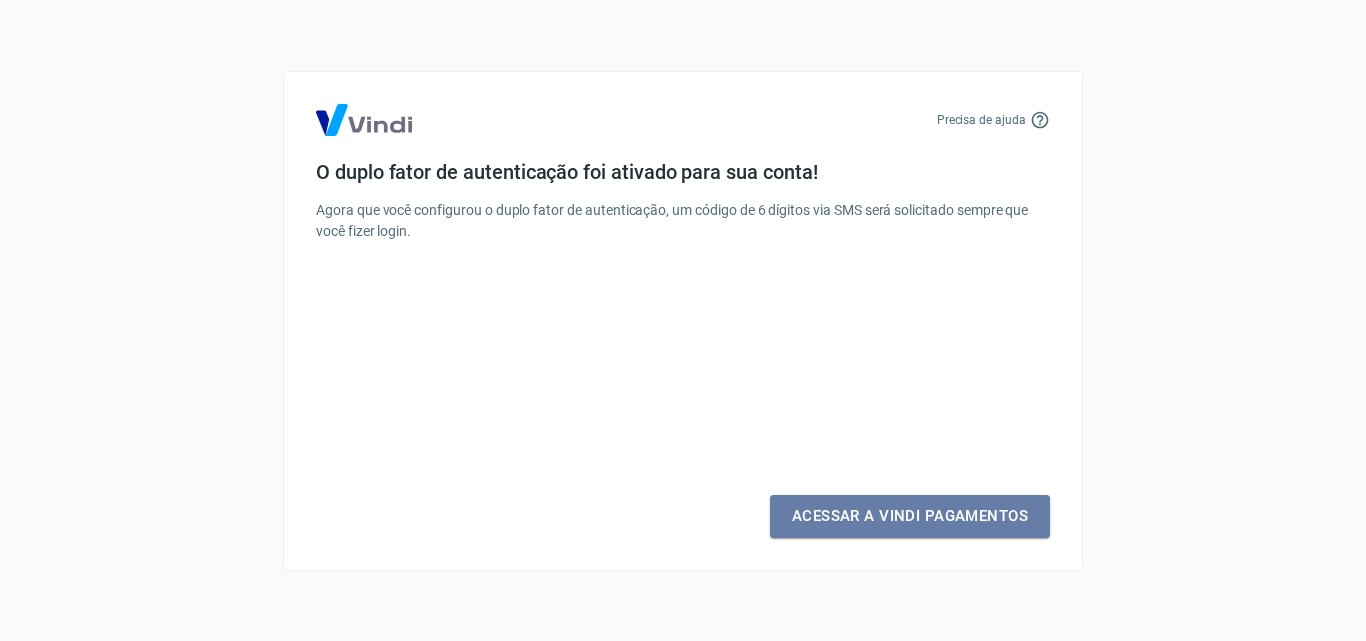 click on "Acessar a Vindi Pagamentos" at bounding box center [910, 516] 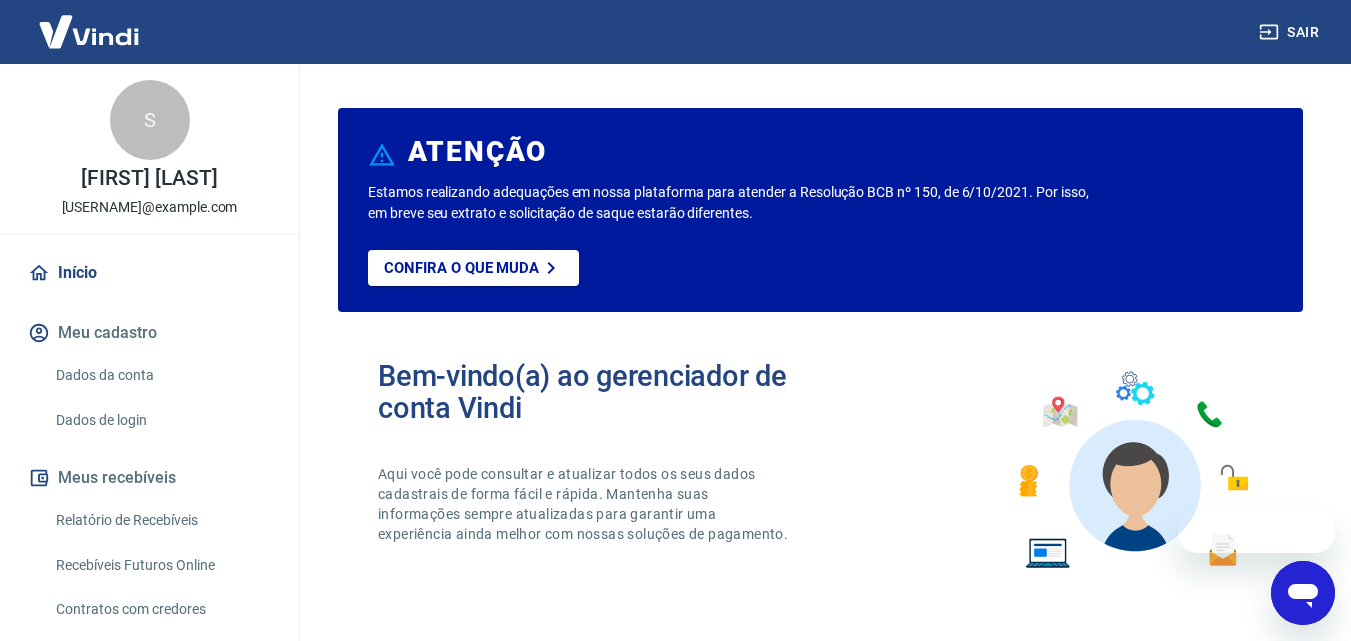 scroll, scrollTop: 0, scrollLeft: 0, axis: both 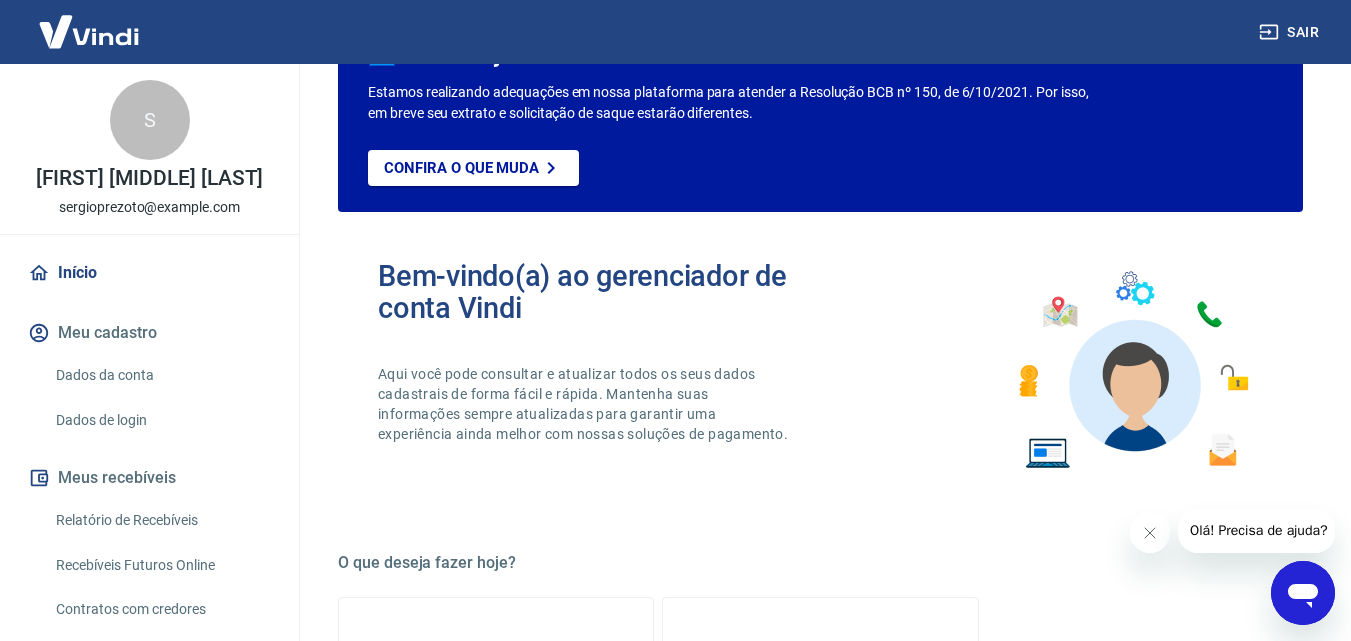 click on "Dados da conta" at bounding box center [161, 375] 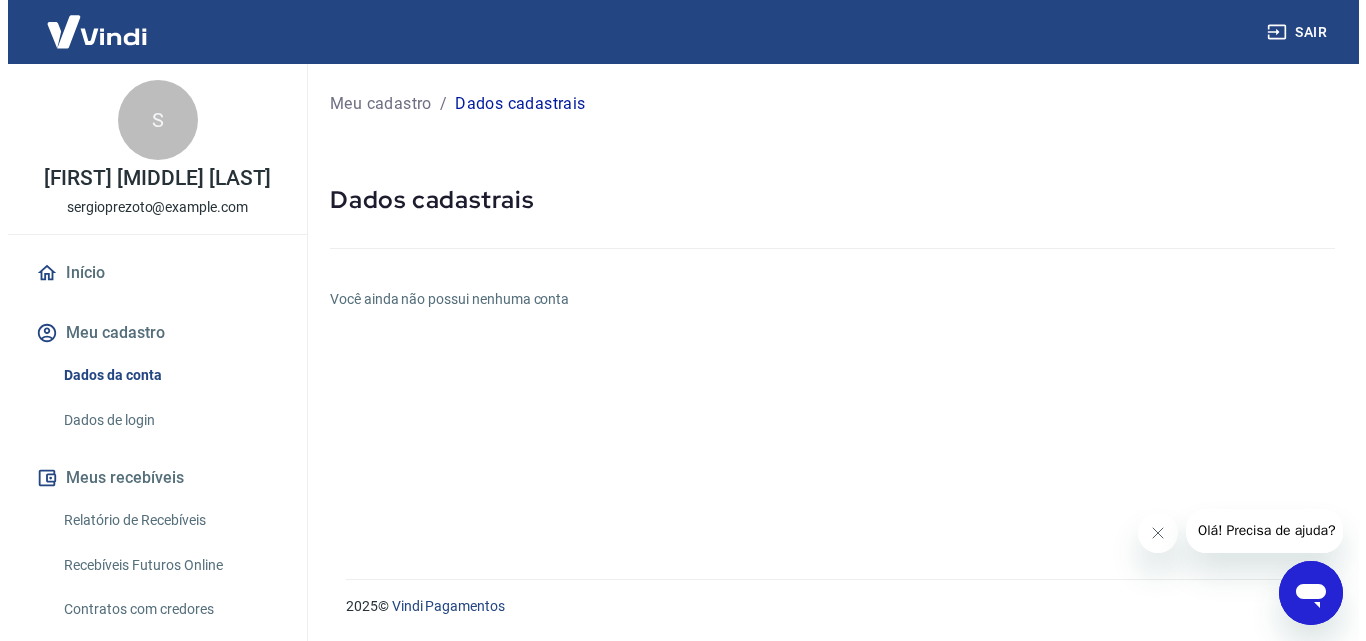 scroll, scrollTop: 0, scrollLeft: 0, axis: both 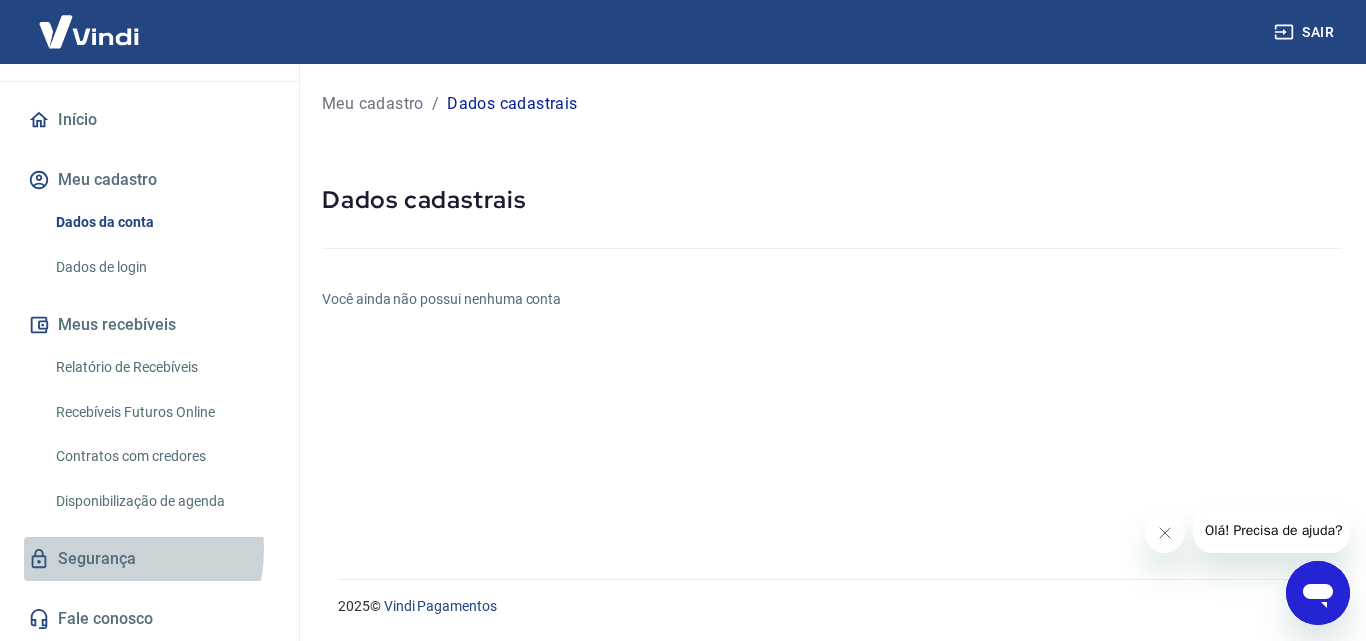 click on "Segurança" at bounding box center (149, 559) 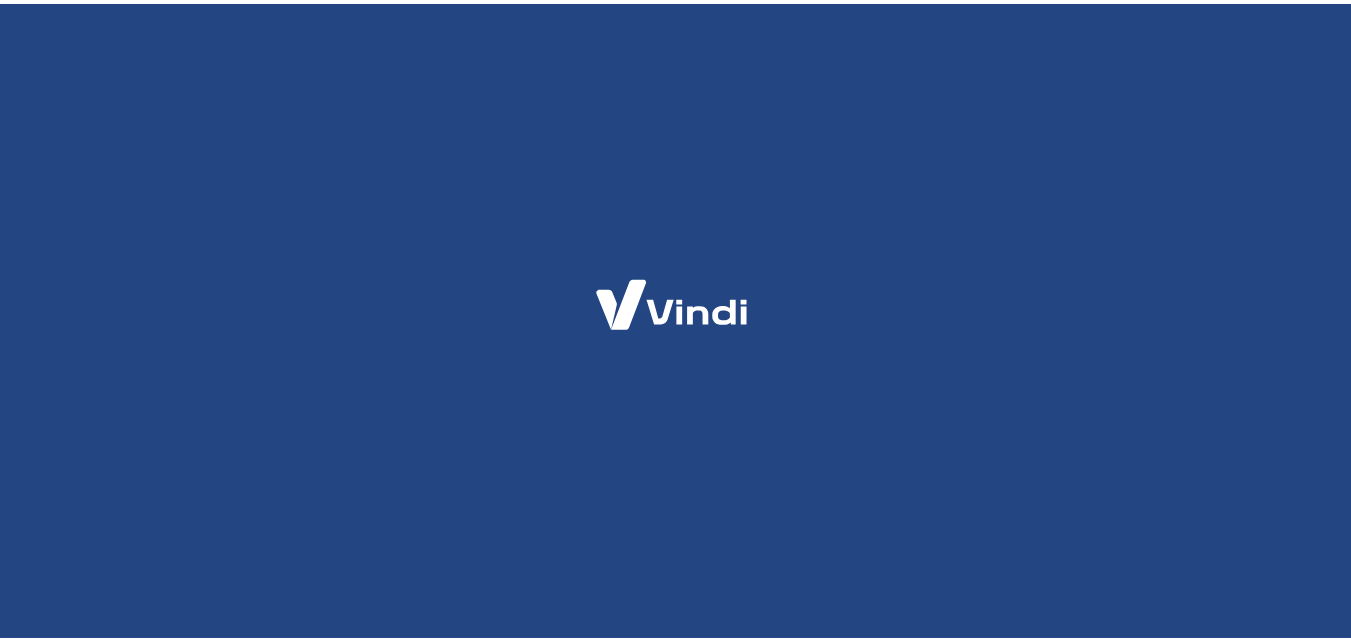 scroll, scrollTop: 0, scrollLeft: 0, axis: both 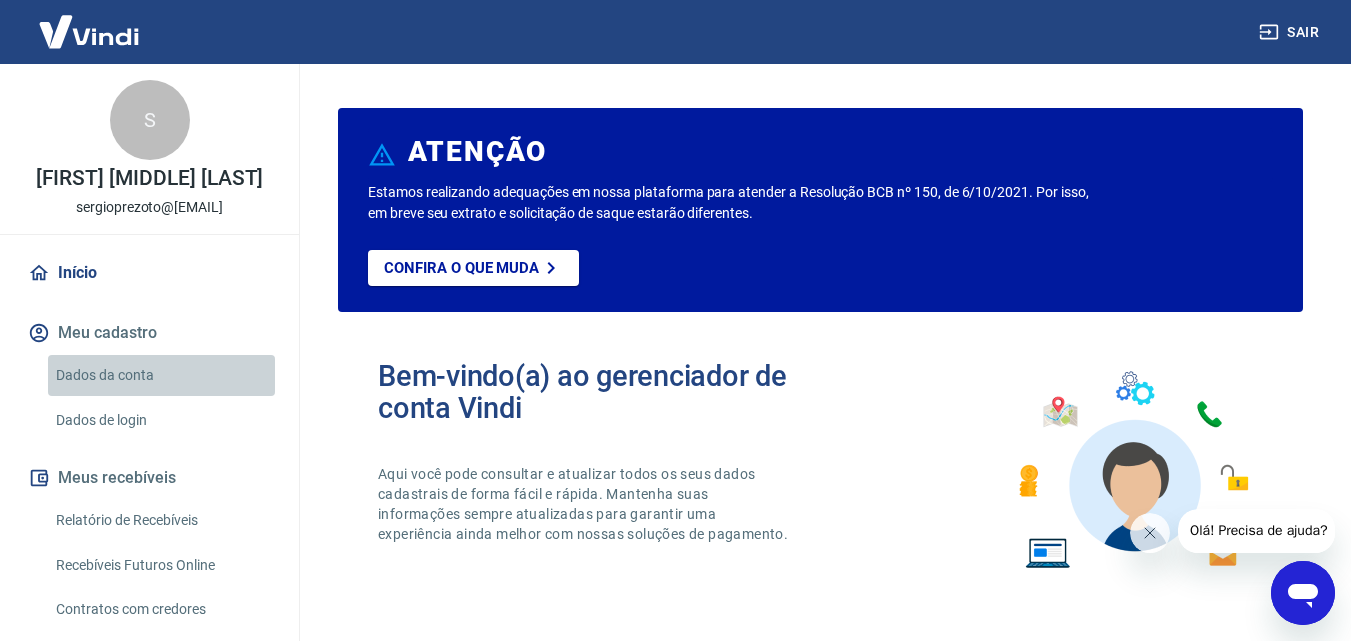 click on "Dados da conta" at bounding box center [161, 375] 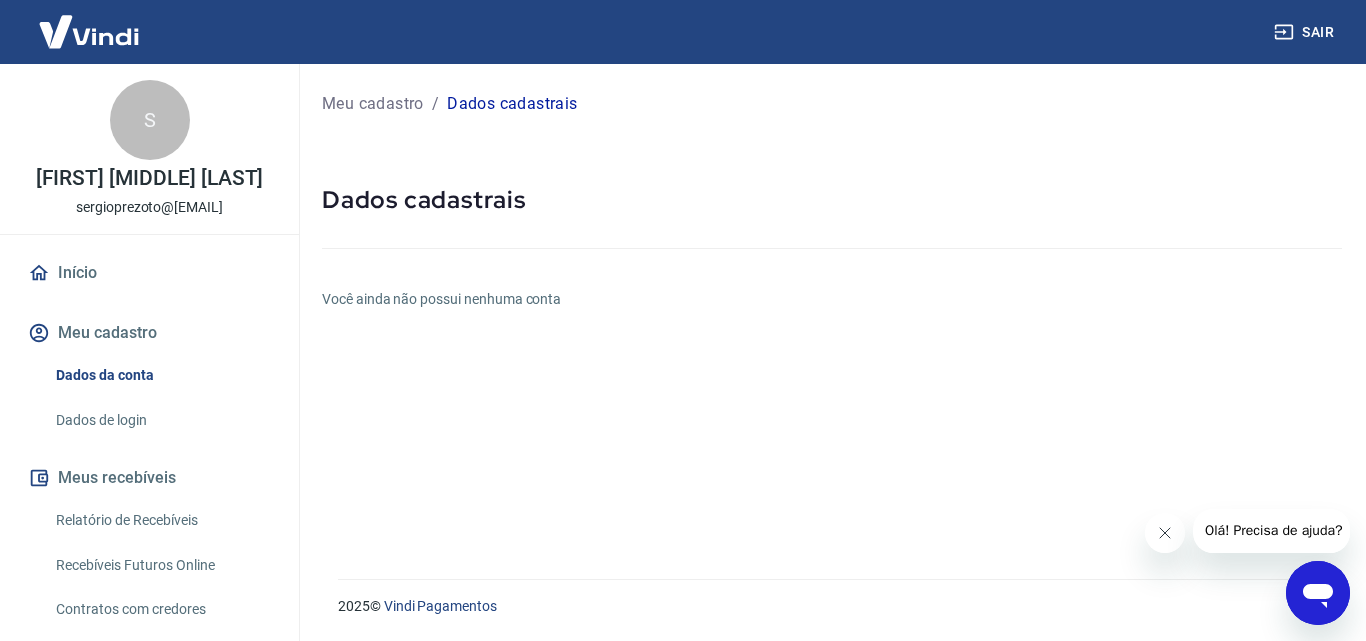 click at bounding box center (1165, 533) 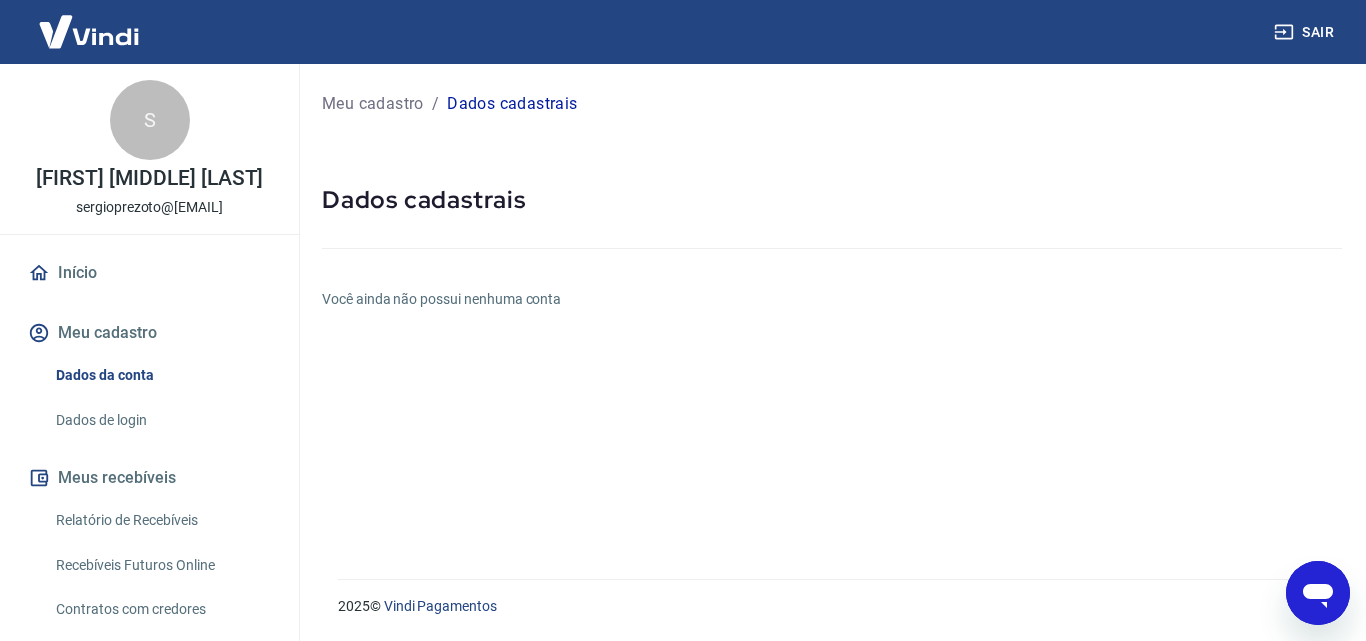 scroll, scrollTop: 153, scrollLeft: 0, axis: vertical 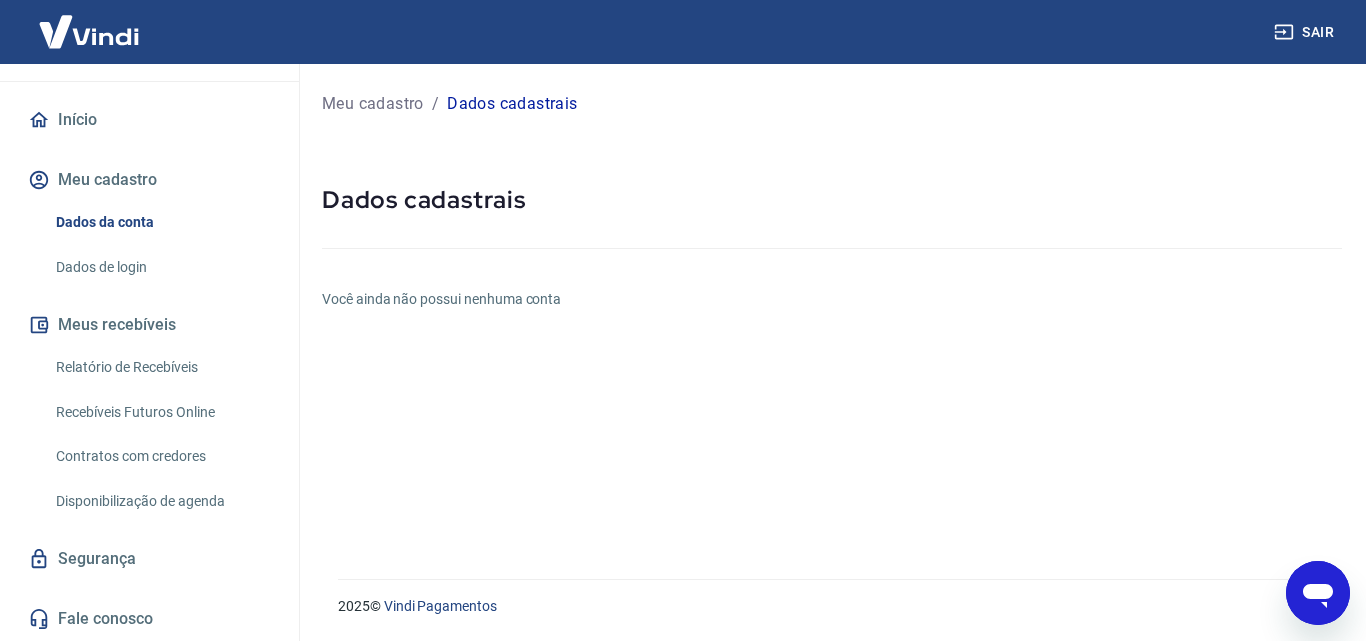 click on "Início Meu cadastro Dados da conta Dados de login Meus recebíveis Relatório de Recebíveis Recebíveis Futuros Online Contratos com credores Disponibilização de agenda Segurança Fale conosco" at bounding box center (149, 369) 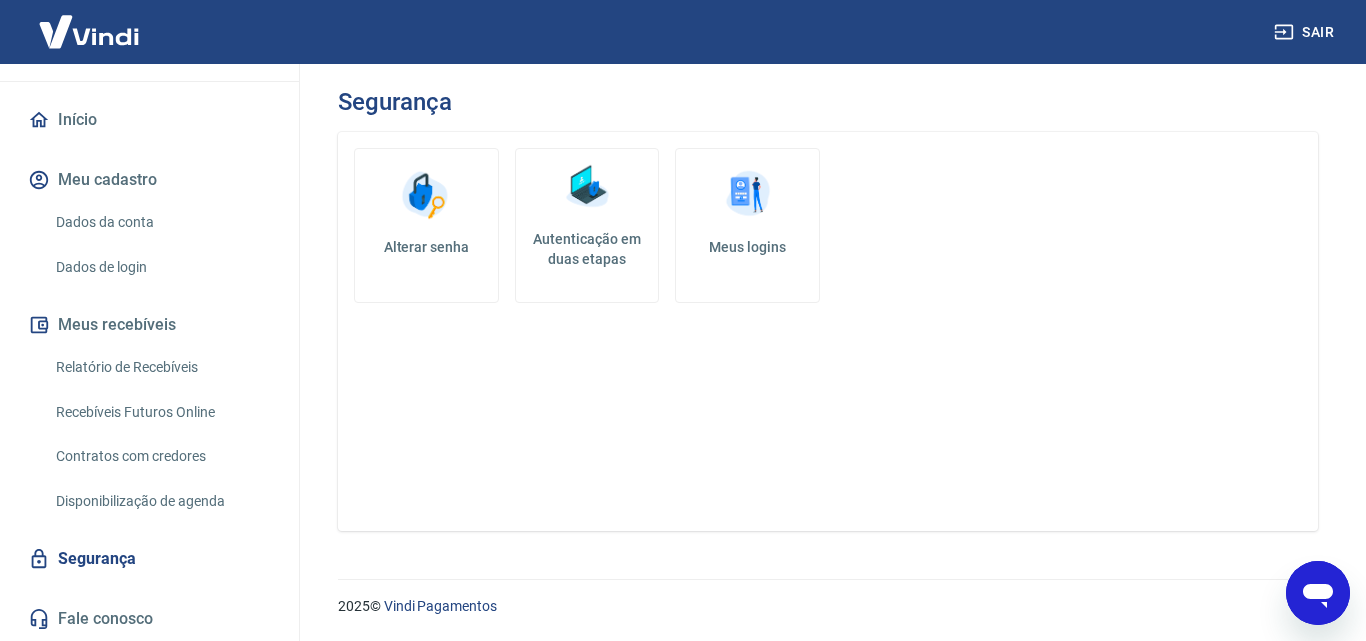 scroll, scrollTop: 0, scrollLeft: 0, axis: both 